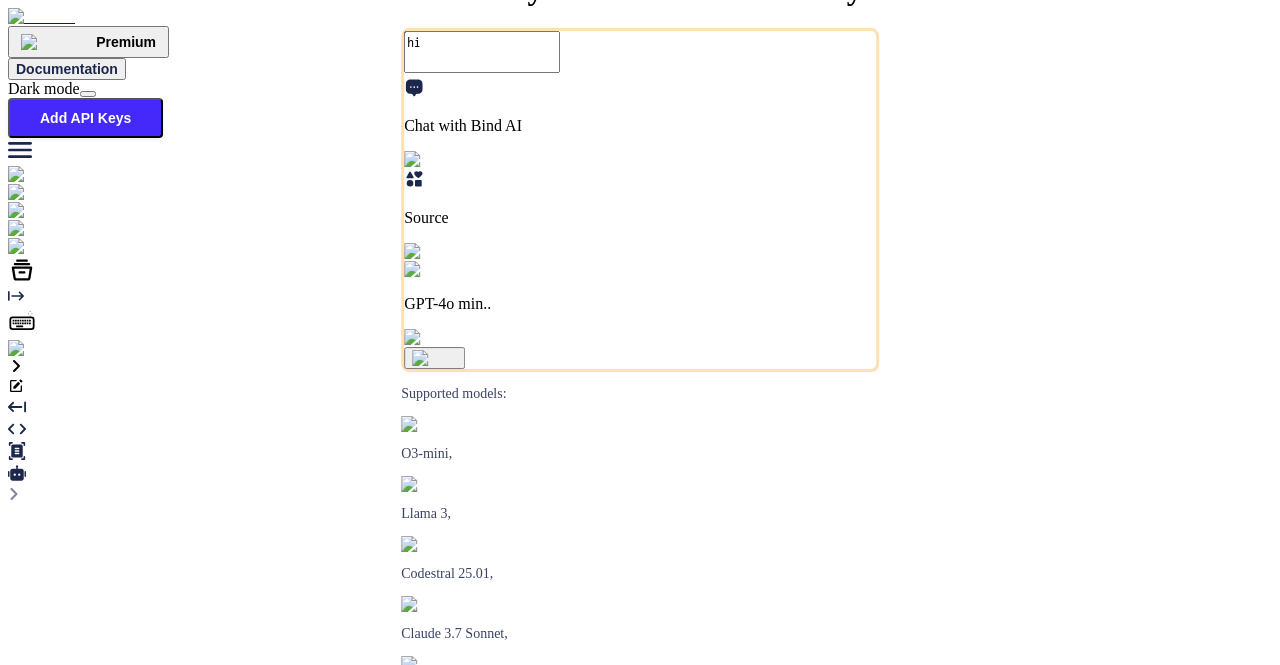 type on "x" 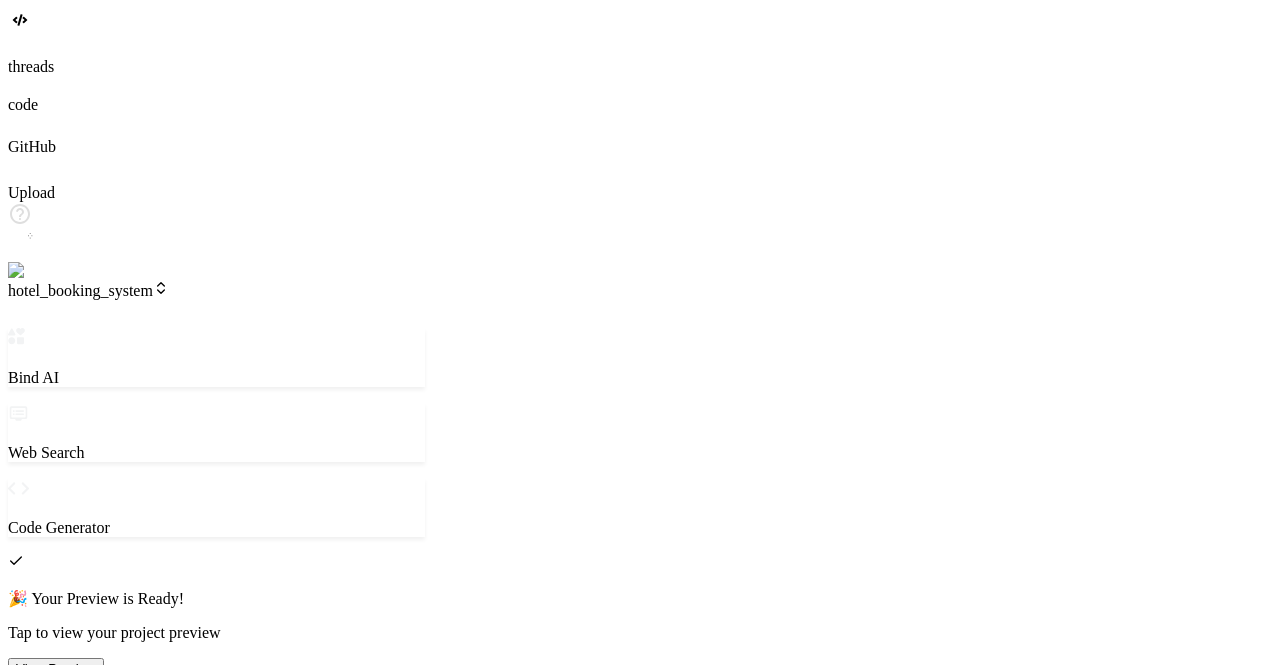 scroll, scrollTop: 0, scrollLeft: 0, axis: both 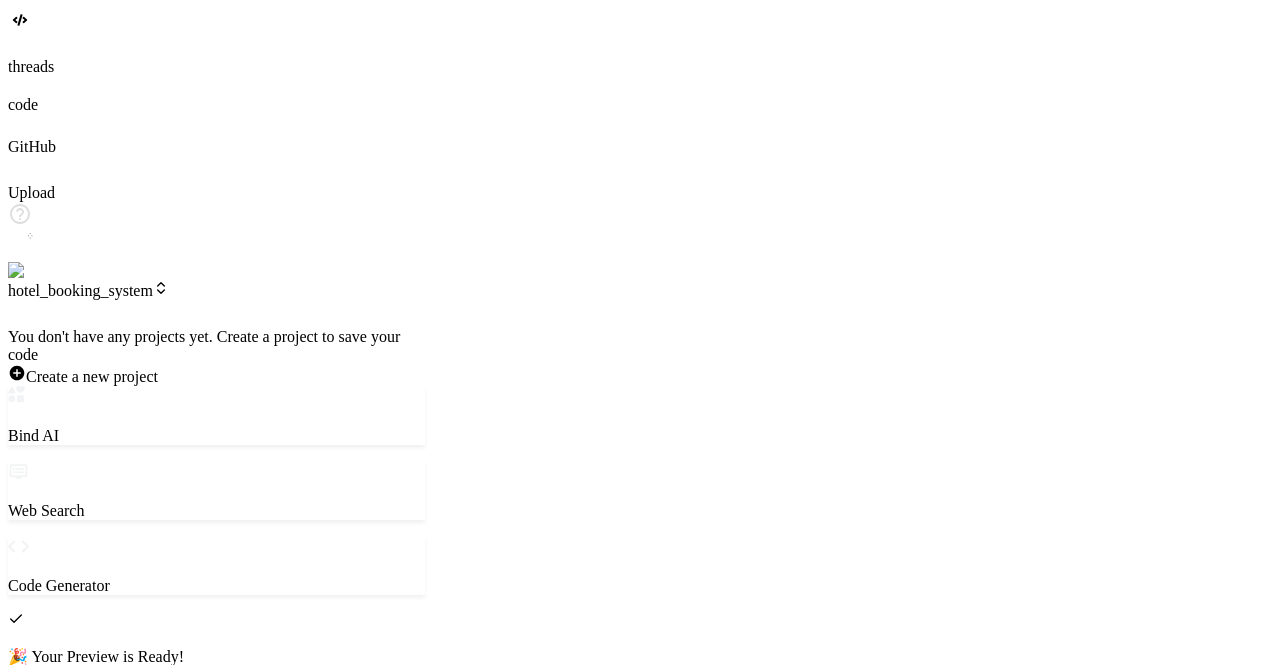 click at bounding box center [640, 47] 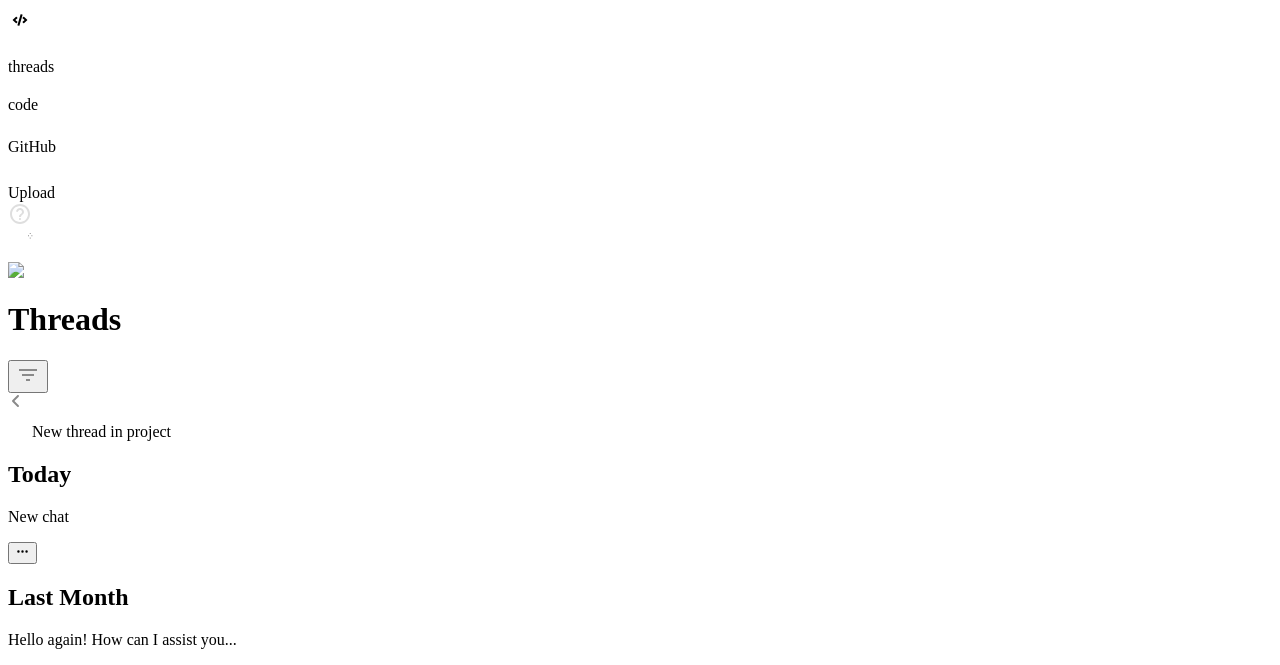 click on "New thread in project" at bounding box center [101, 431] 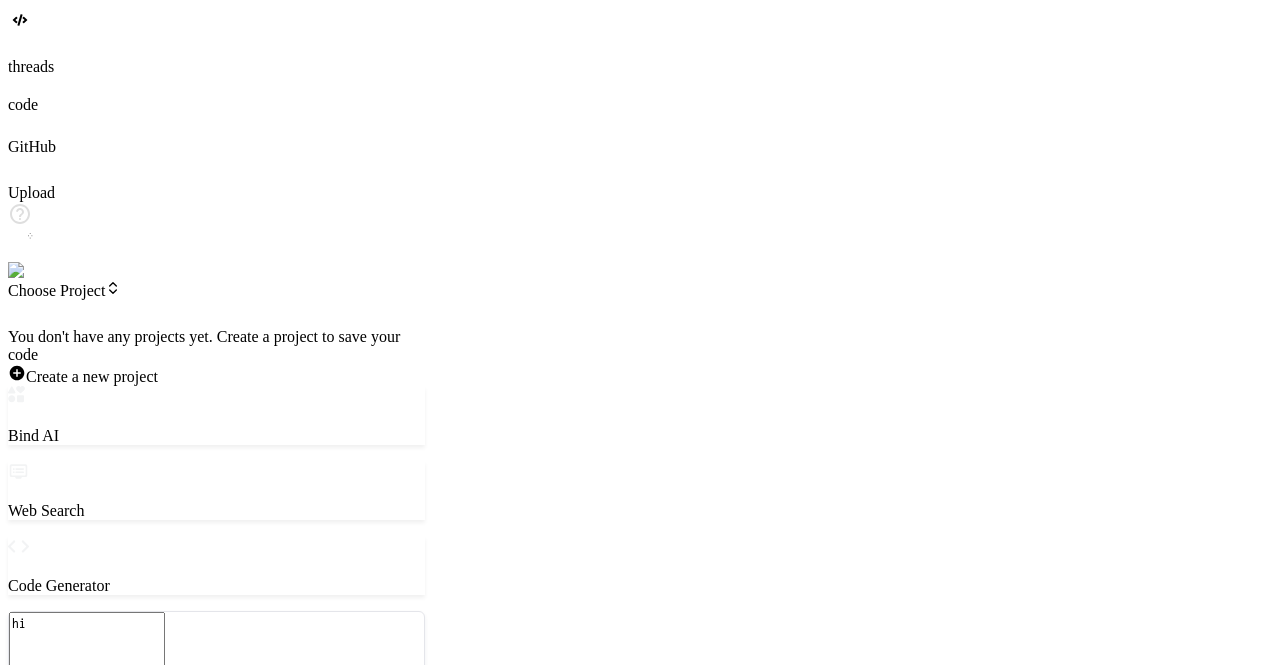 click at bounding box center (216, 328) 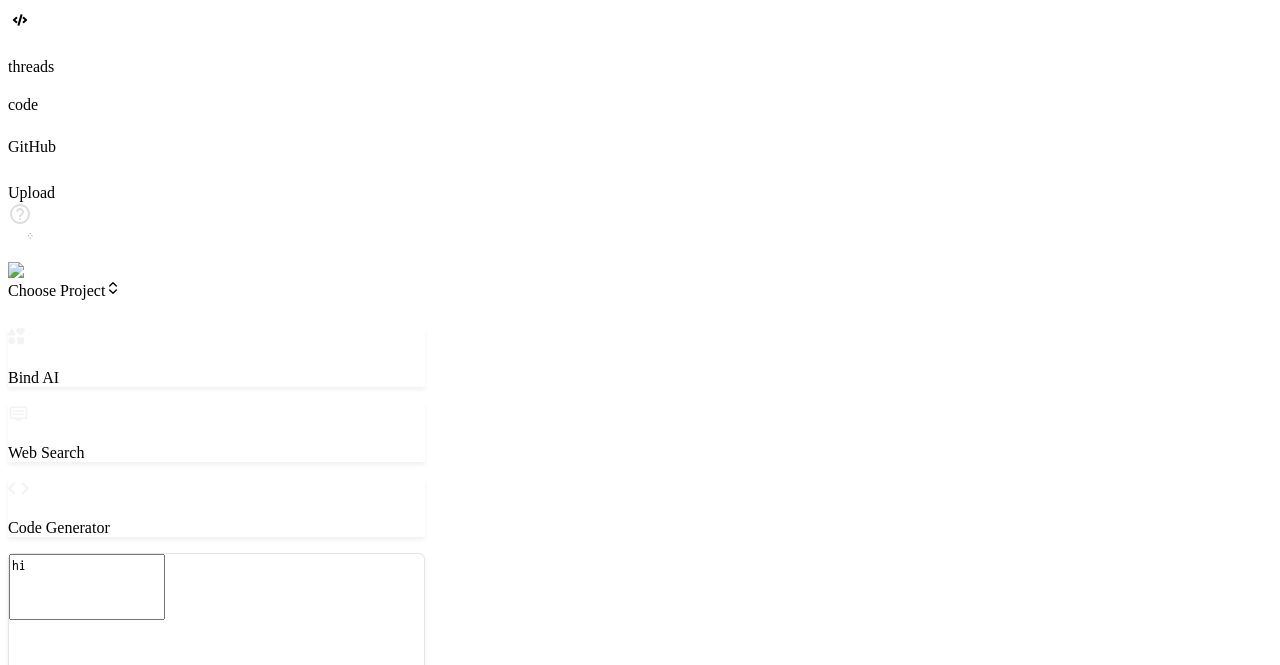 click on "Claude 4 S.." at bounding box center [216, 759] 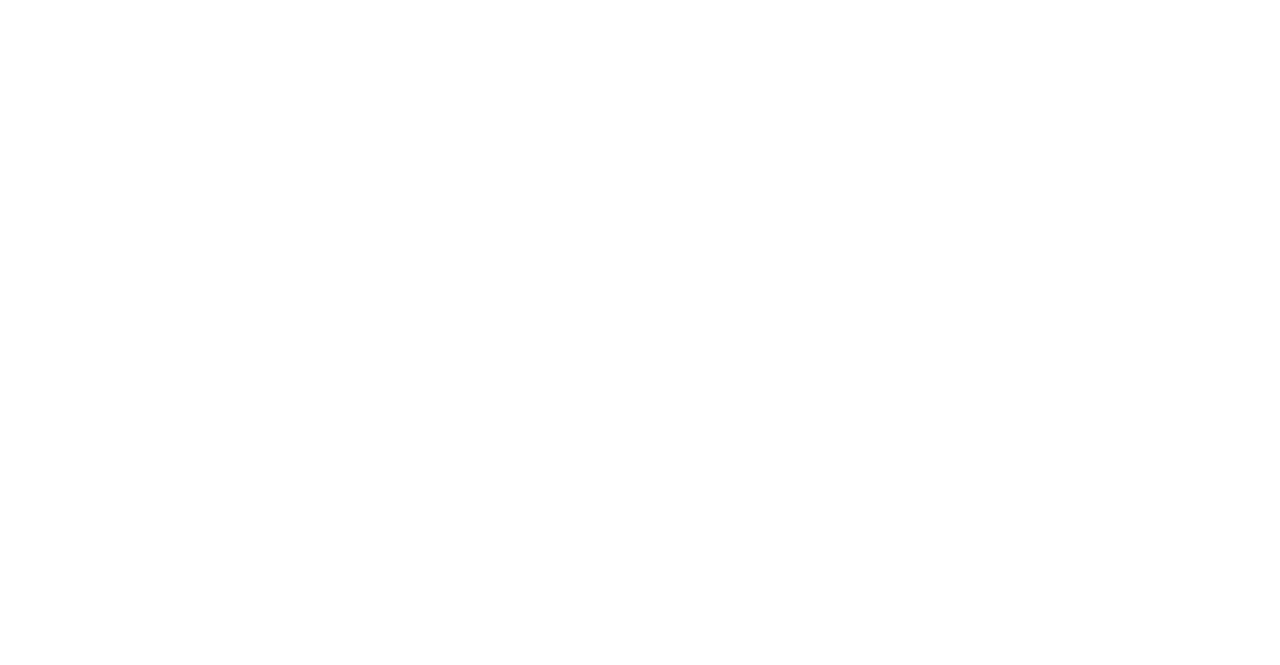 scroll, scrollTop: 0, scrollLeft: 0, axis: both 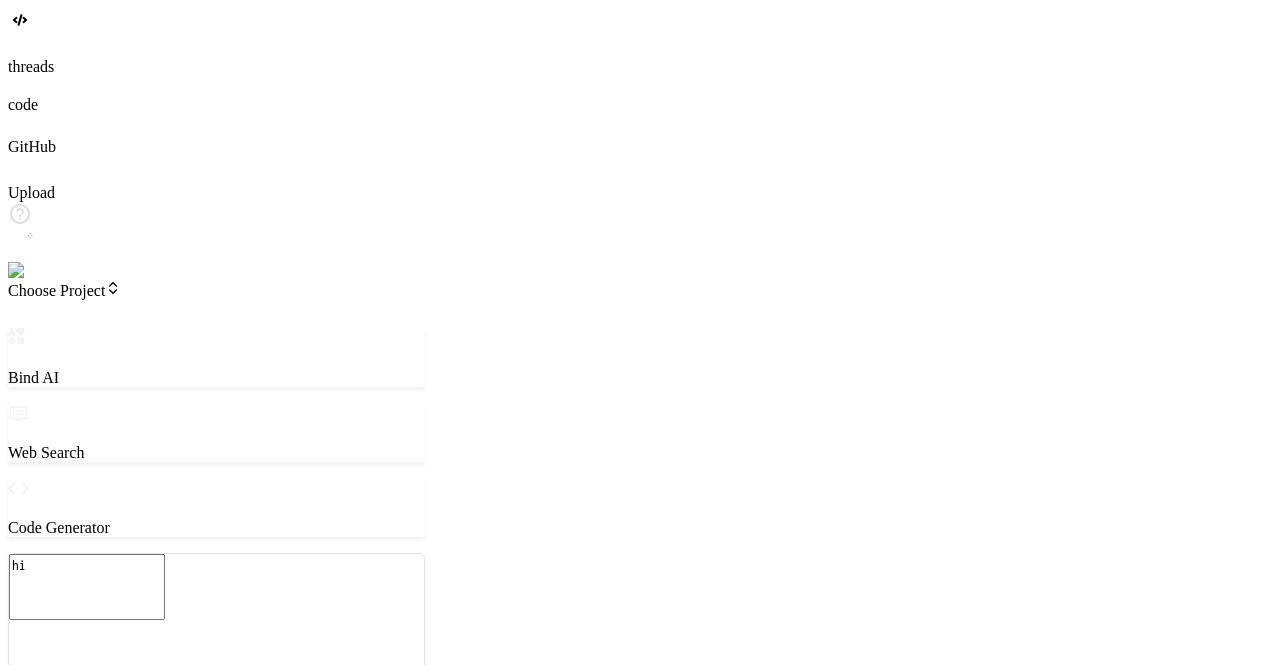 click at bounding box center (19, 729) 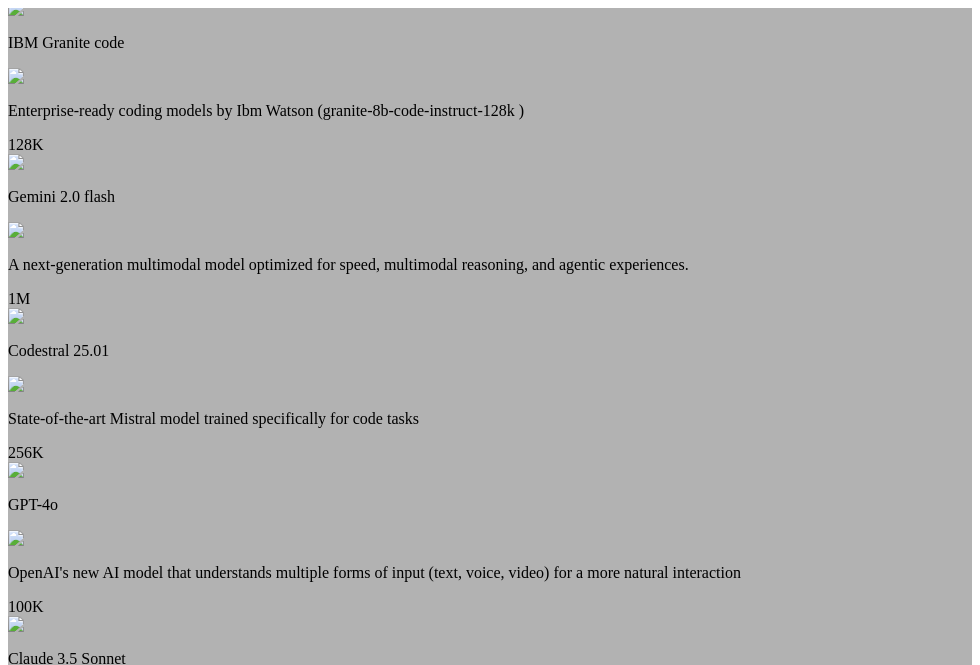 scroll, scrollTop: 263, scrollLeft: 0, axis: vertical 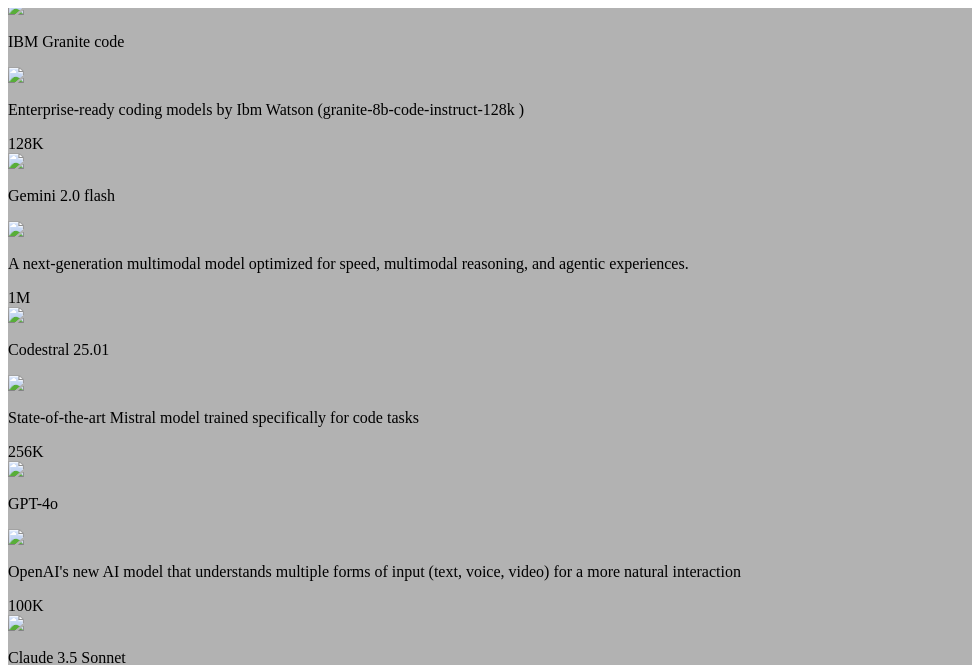 type on "x" 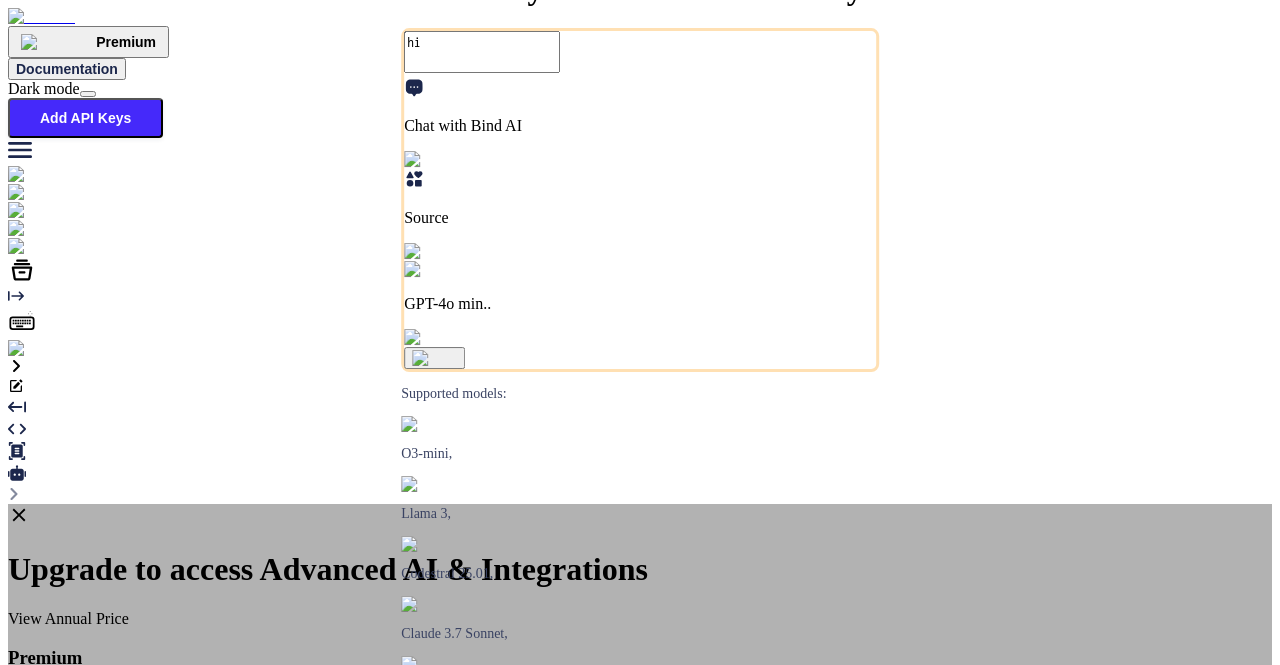 scroll, scrollTop: 0, scrollLeft: 0, axis: both 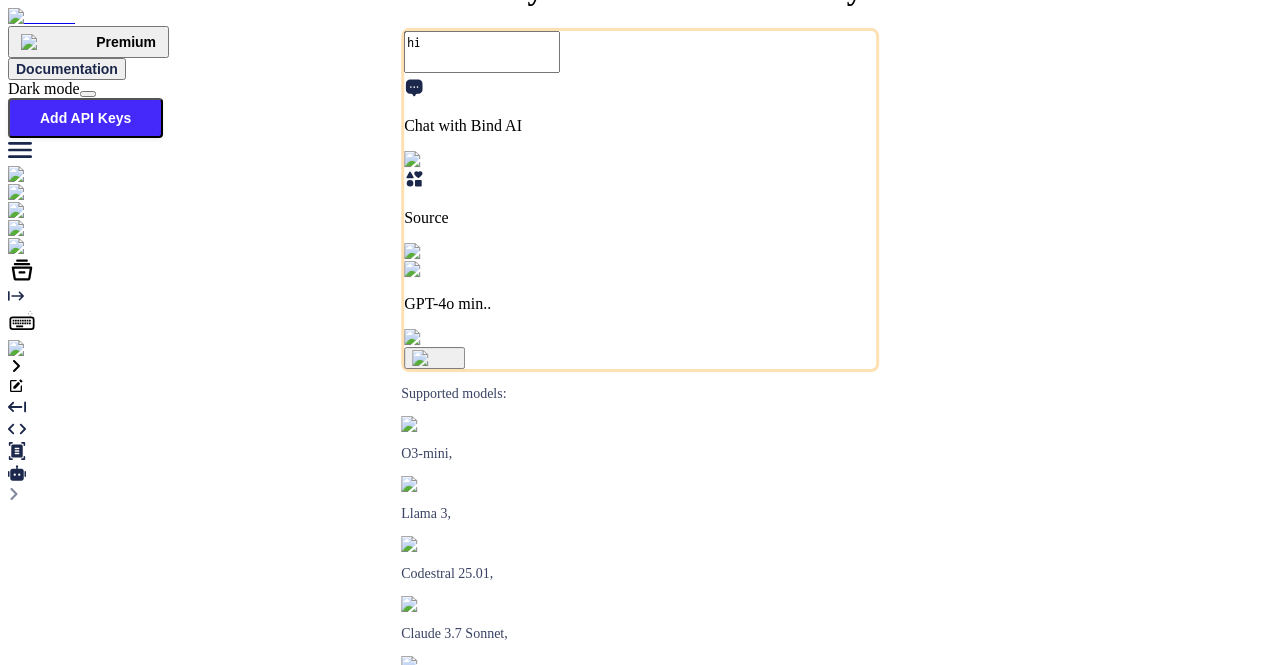 click on "hi Chat with Bind AI Source   GPT-4o min.." at bounding box center [640, 200] 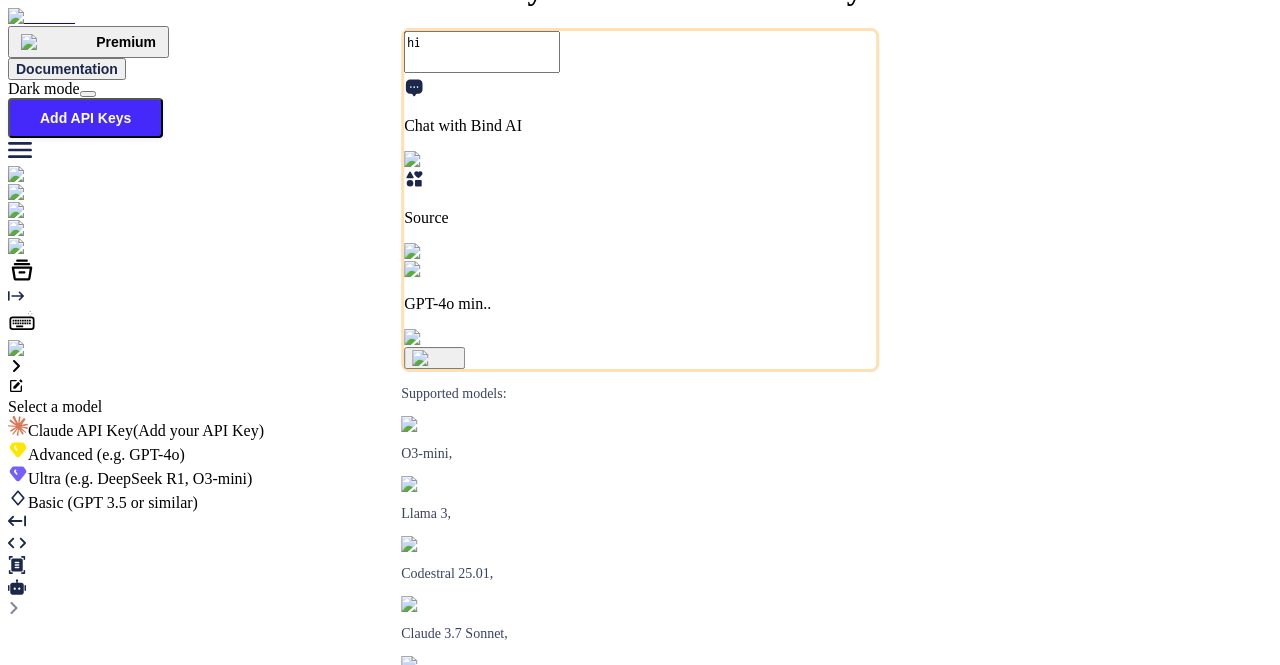 click on "Ultra     (e.g. DeepSeek R1, O3-mini)" at bounding box center [640, 476] 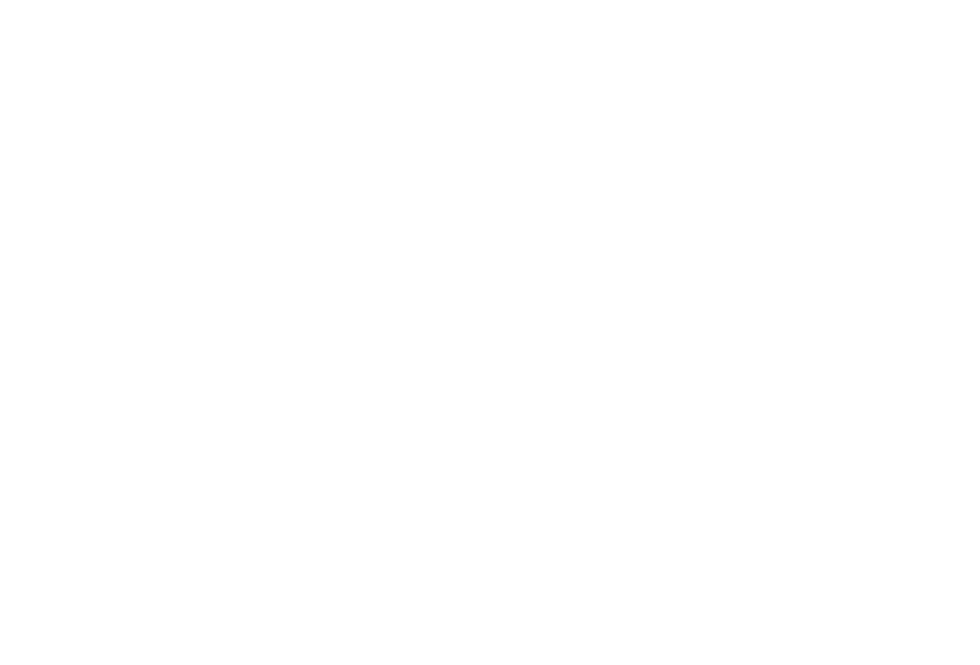 scroll, scrollTop: 0, scrollLeft: 0, axis: both 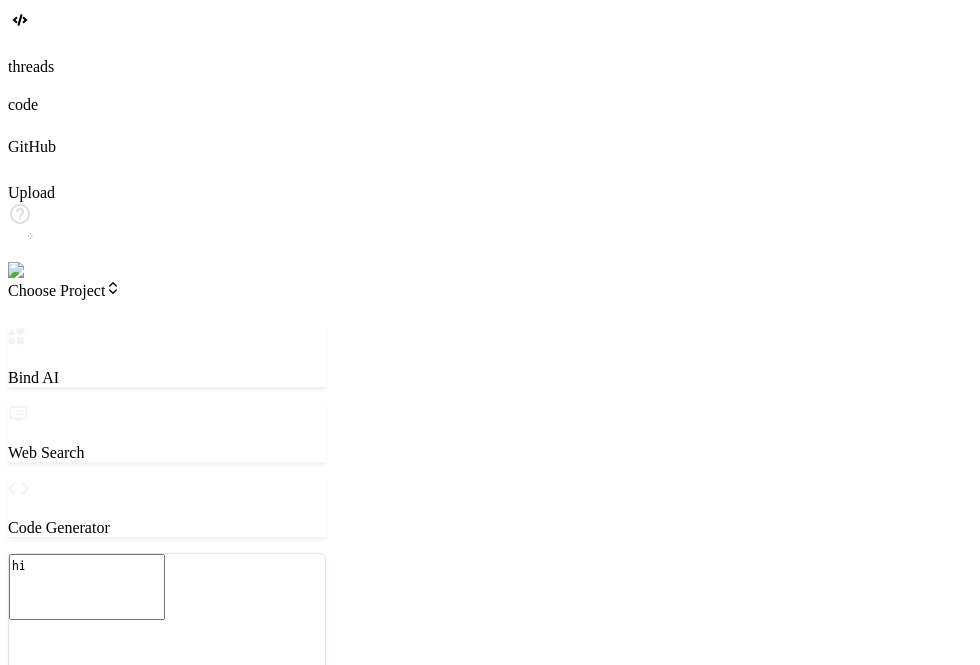click at bounding box center (19, 729) 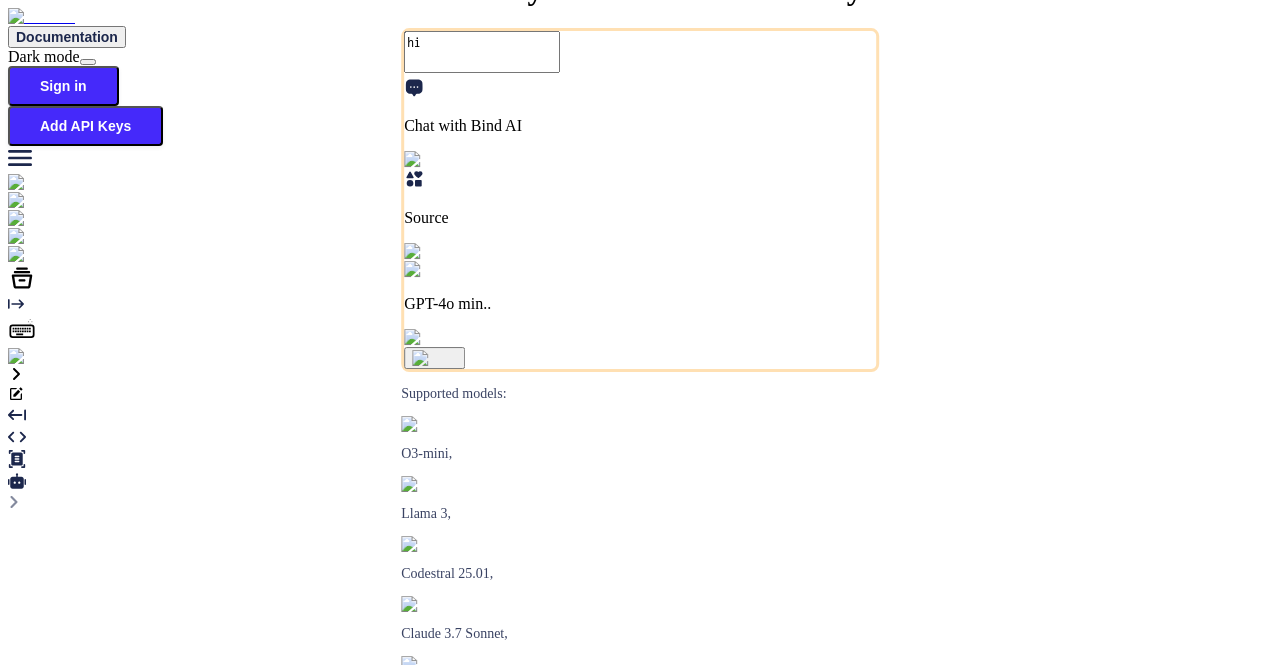 scroll, scrollTop: 0, scrollLeft: 0, axis: both 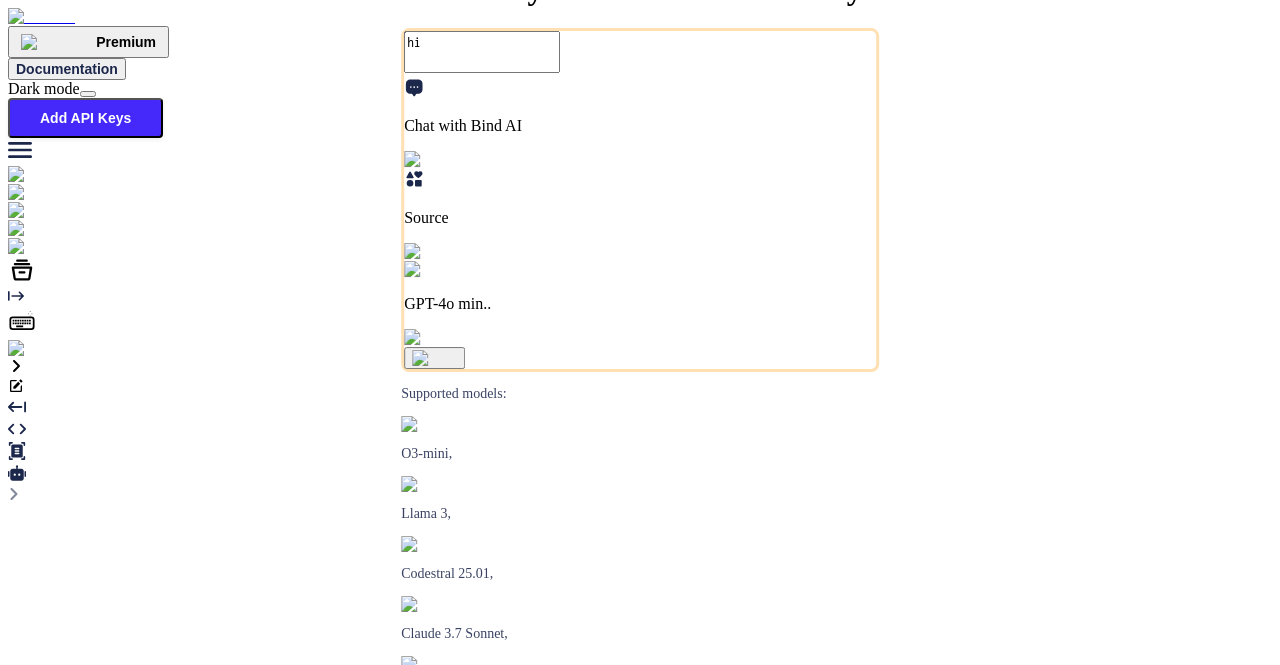 click on "GPT-4o min.." at bounding box center [640, 304] 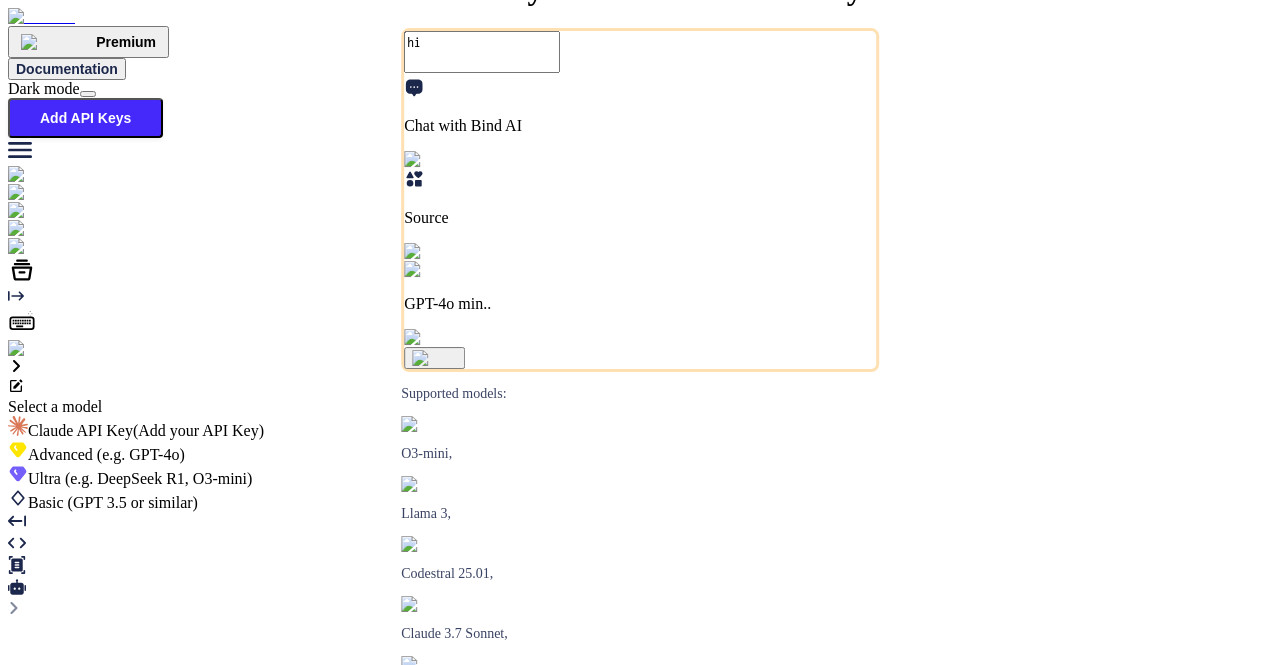 click on "(e.g. DeepSeek R1, O3-mini)" at bounding box center [157, 478] 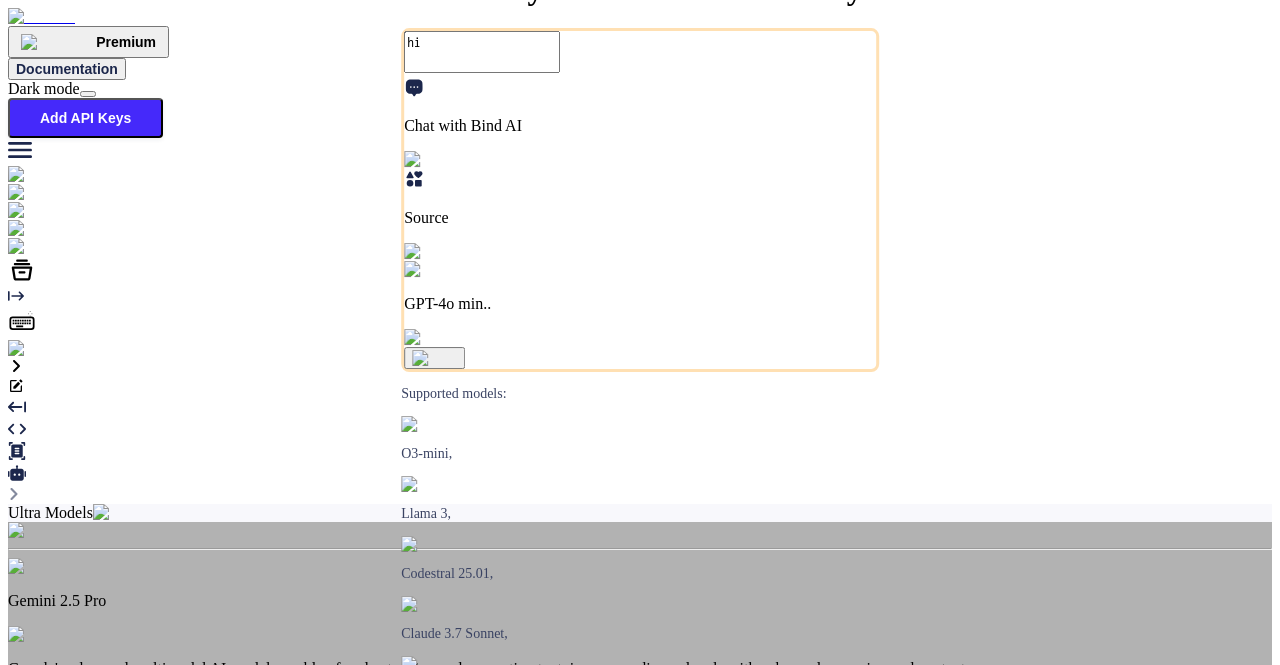 click on "Ultra Models Gemini 2.5 Pro Google's advanced multimodal AI model capable of understanding and generating text, images, audio, and code with enhanced reasoning and context awareness 1M O3 Comparable to Claude 3.7 Sonnet, superior intelligence 200K Claude 4 Sonnet Claude's most intelligent model 200K Gemini 2.5 flash Lightweight, high-speed AI model by Google optimized for fast on-device tasks with efficient performance. 1M DeepSeek R1 (671B-Full) Full version of R1, served via DeepSeek API 131K Claude 3.7 Sonnet (Anthropic) Claude's most intelligent model 200K O4 mini OpenAI's most advanced reasoning model series 200K DeepSeek R1 (70B-Distill US Hosted) Reasoning at 1000 tokens/second, beats GPT-o1 & Claude 3.5 Sonnet 128k" at bounding box center [640, 854] 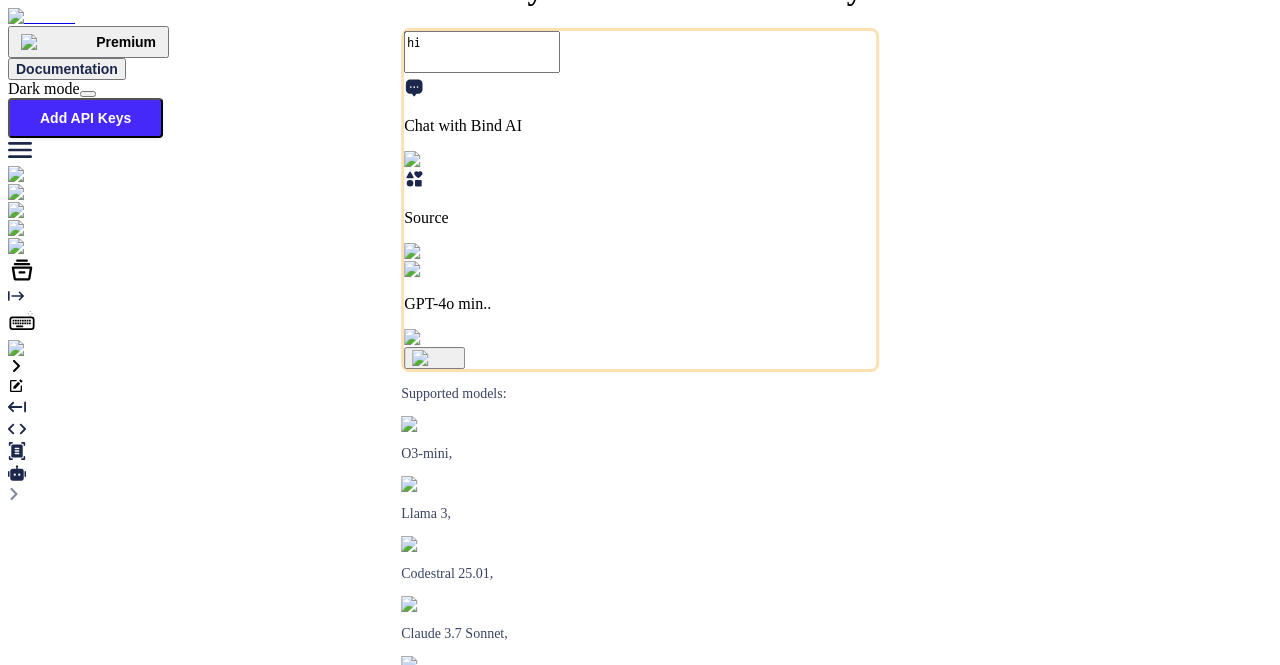 click at bounding box center (88, 94) 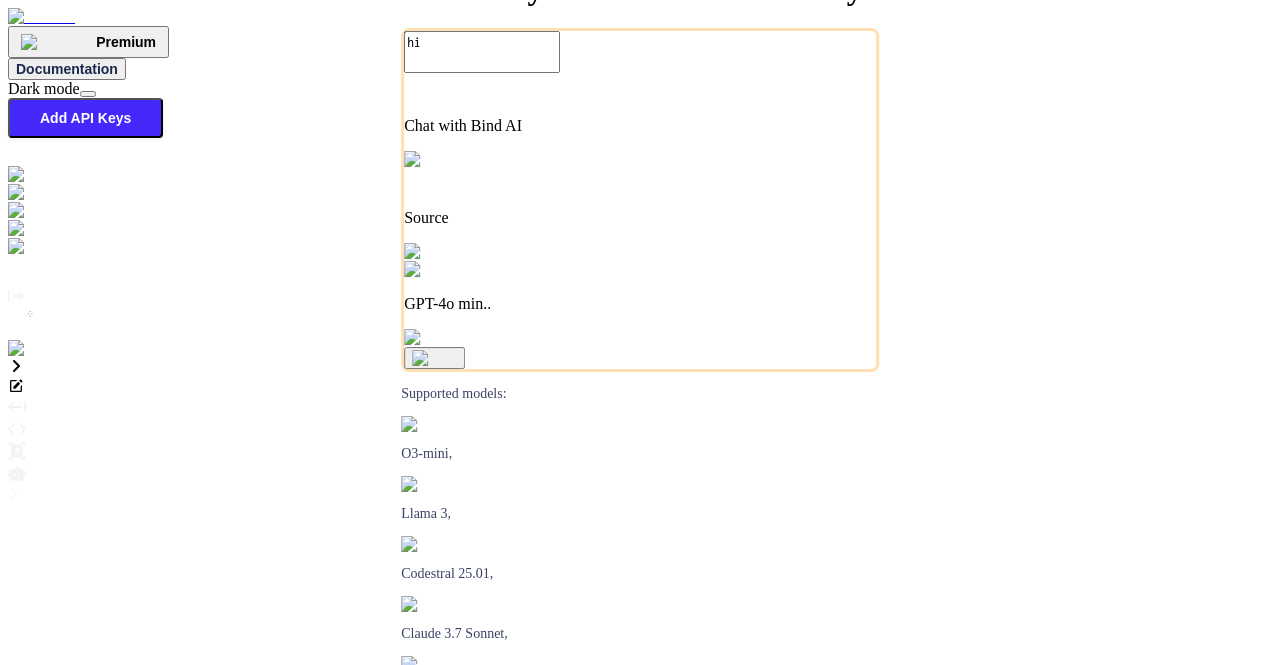 click at bounding box center [453, 270] 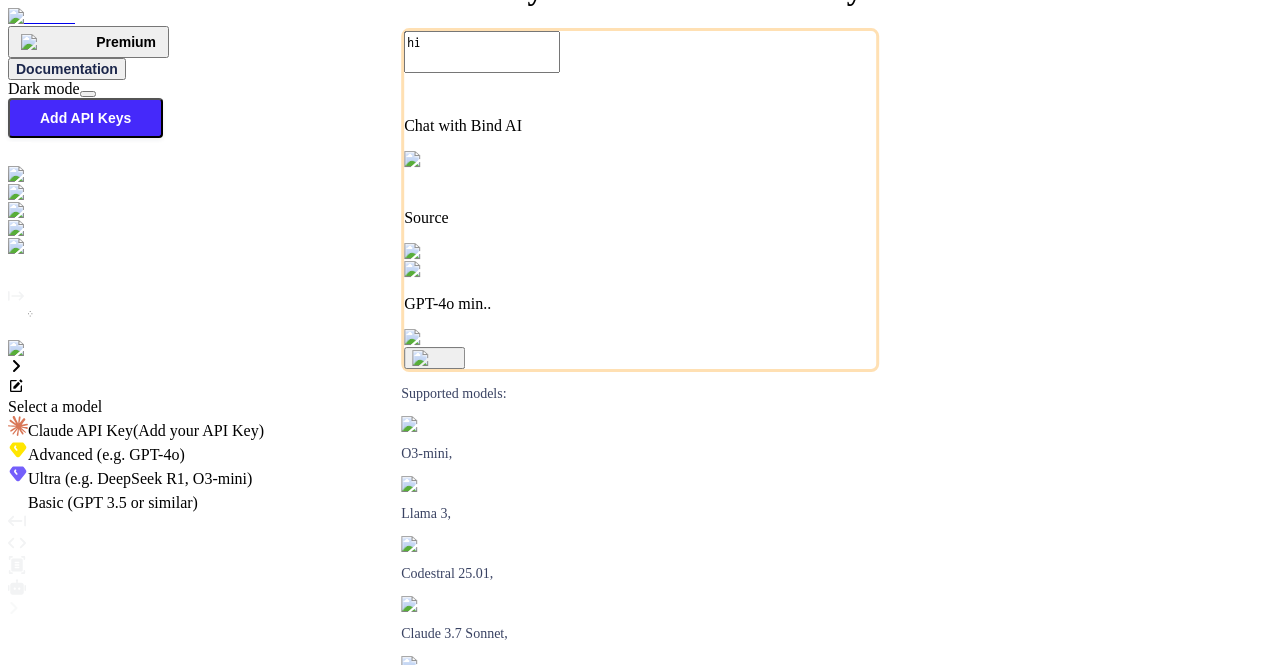 click on "(e.g. GPT-4o)" at bounding box center [139, 454] 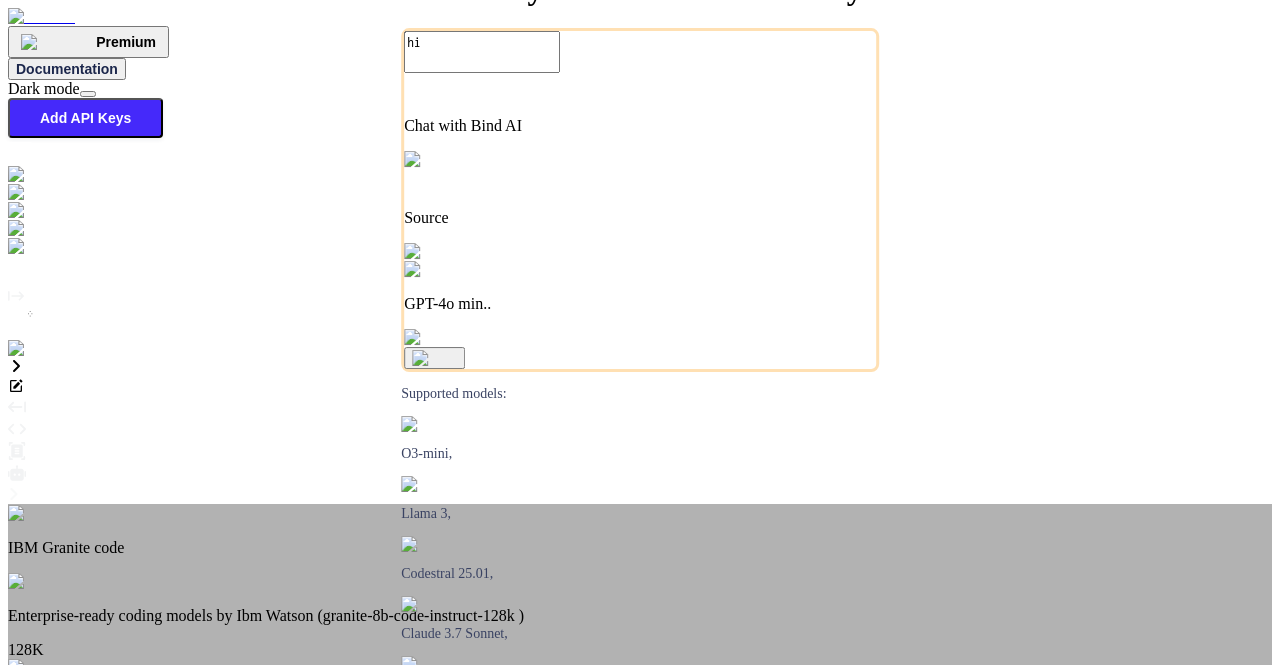 scroll, scrollTop: 0, scrollLeft: 0, axis: both 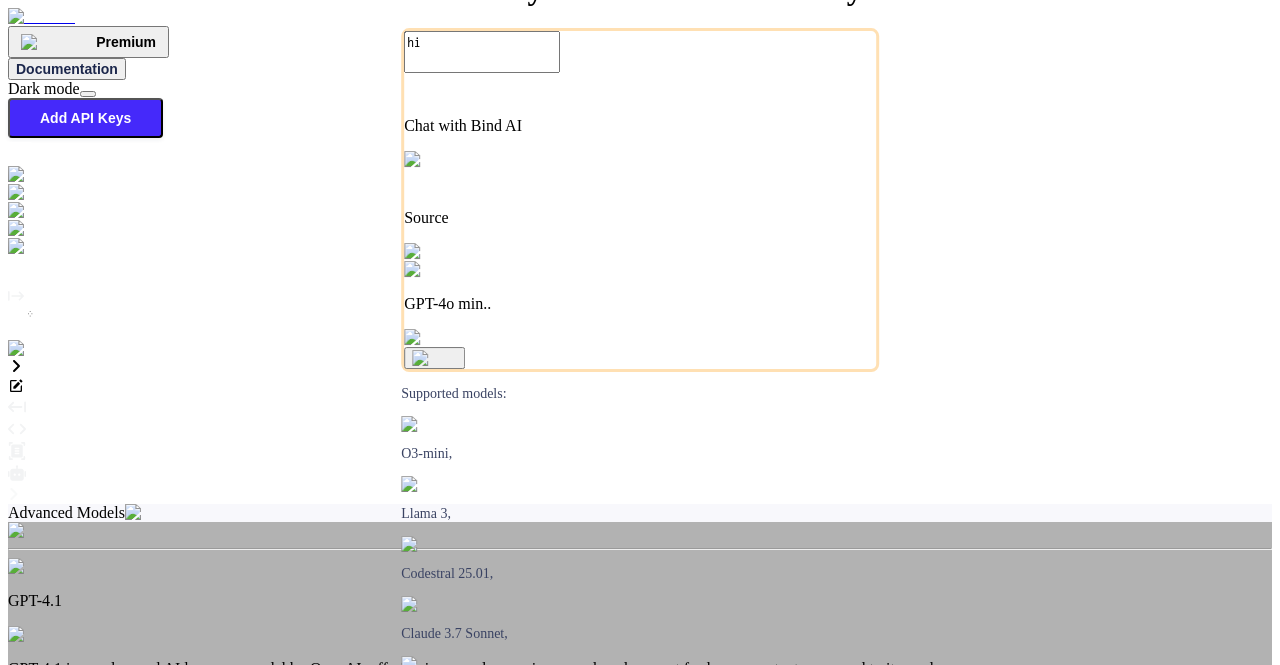 click on "Advanced Models GPT-4.1 GPT-4.1 is an advanced AI language model by OpenAI, offering improved reasoning, speed, and support for longer context compared to its predecessors. 100K IBM Granite code Enterprise-ready coding models by Ibm Watson (granite-8b-code-instruct-128k ) 128K Gemini 2.0 flash A next-generation multimodal model optimized for speed, multimodal reasoning, and agentic experiences. 1M Codestral 25.01 State-of-the-art Mistral model trained specifically for code tasks 256K GPT-4o OpenAI's new AI model that understands multiple forms of input (text, voice, video) for a more natural interaction 100K Claude 3.5 Sonnet Claude 3.5 Sonnet outperforms GPT-4o and Claude 3 Opus in Code Generation and Reasoning 200k" at bounding box center [640, 854] 